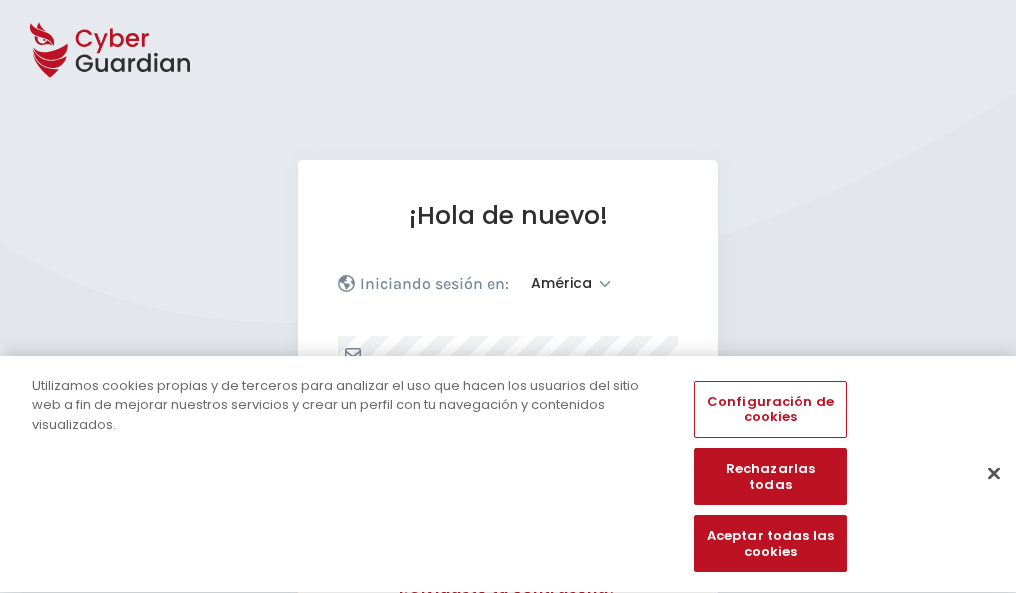 select on "América" 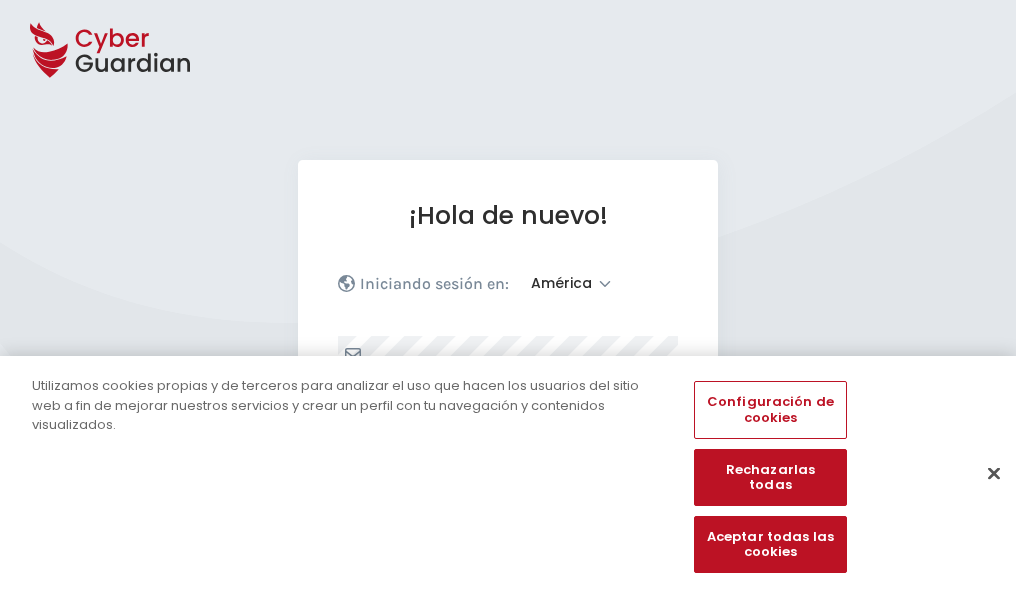 scroll, scrollTop: 261, scrollLeft: 0, axis: vertical 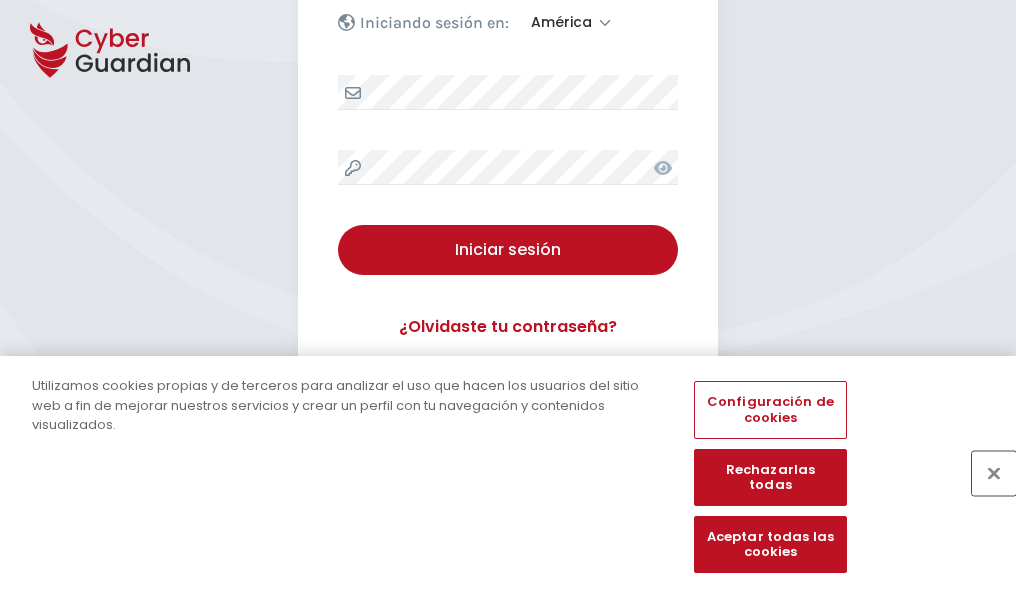 click at bounding box center [994, 473] 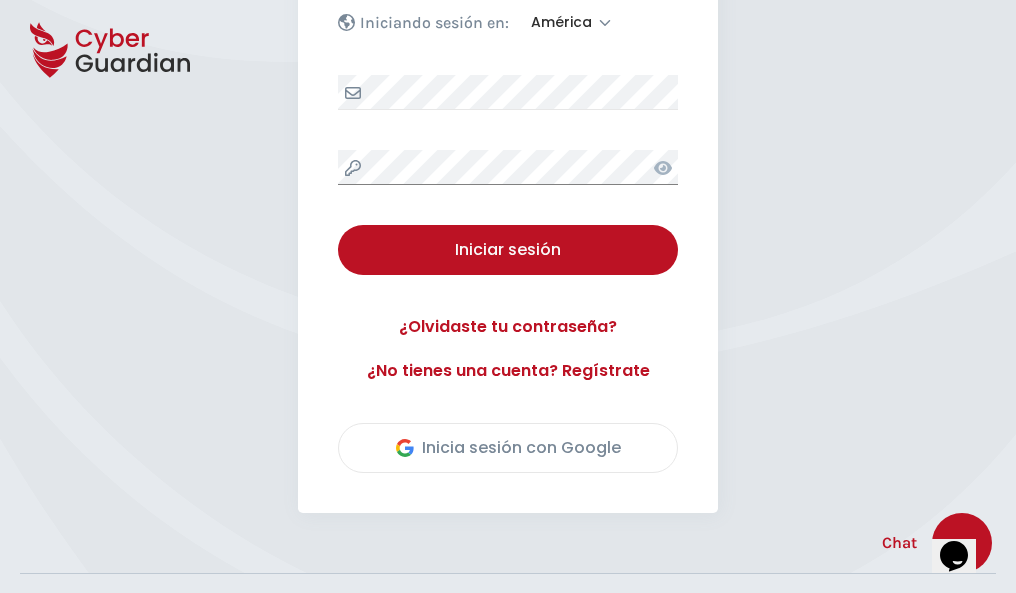 scroll, scrollTop: 454, scrollLeft: 0, axis: vertical 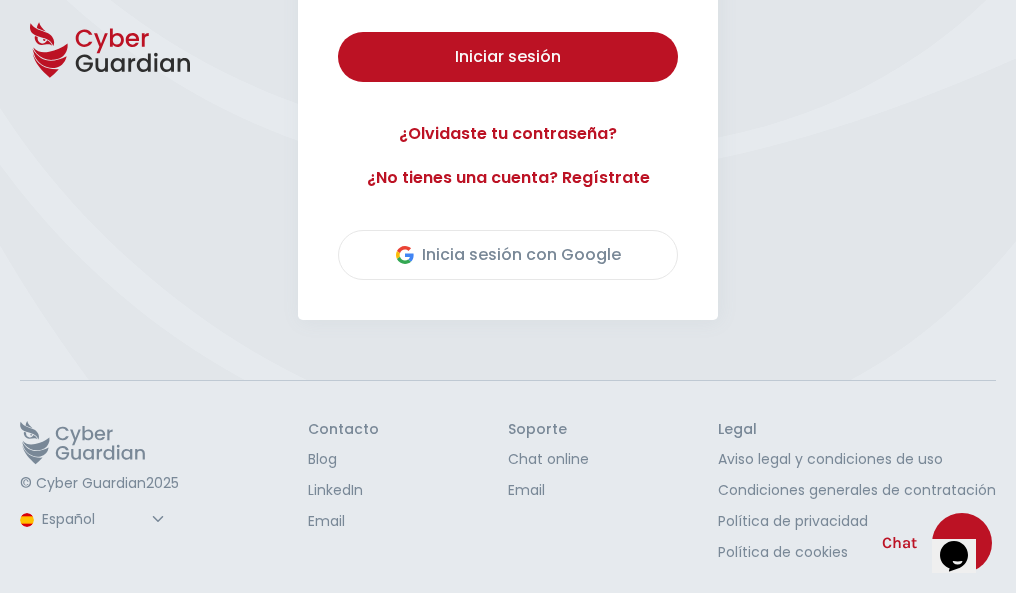 type 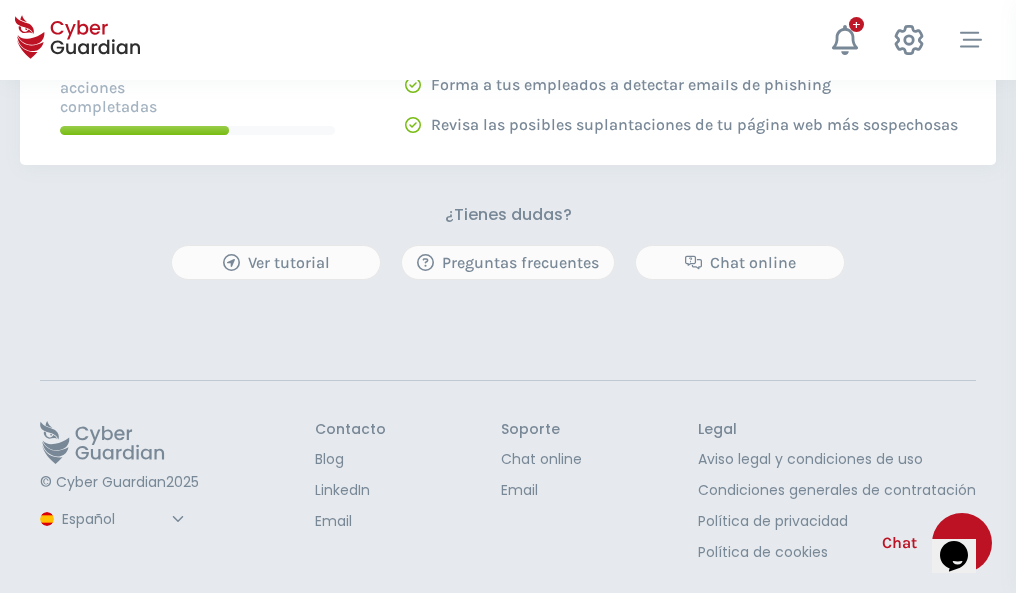 scroll, scrollTop: 0, scrollLeft: 0, axis: both 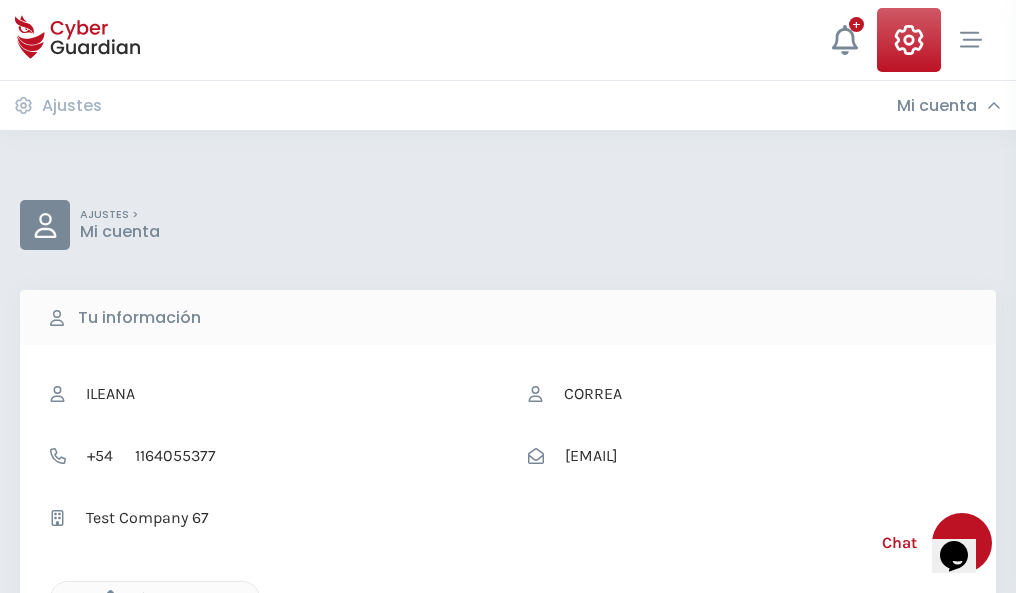 click 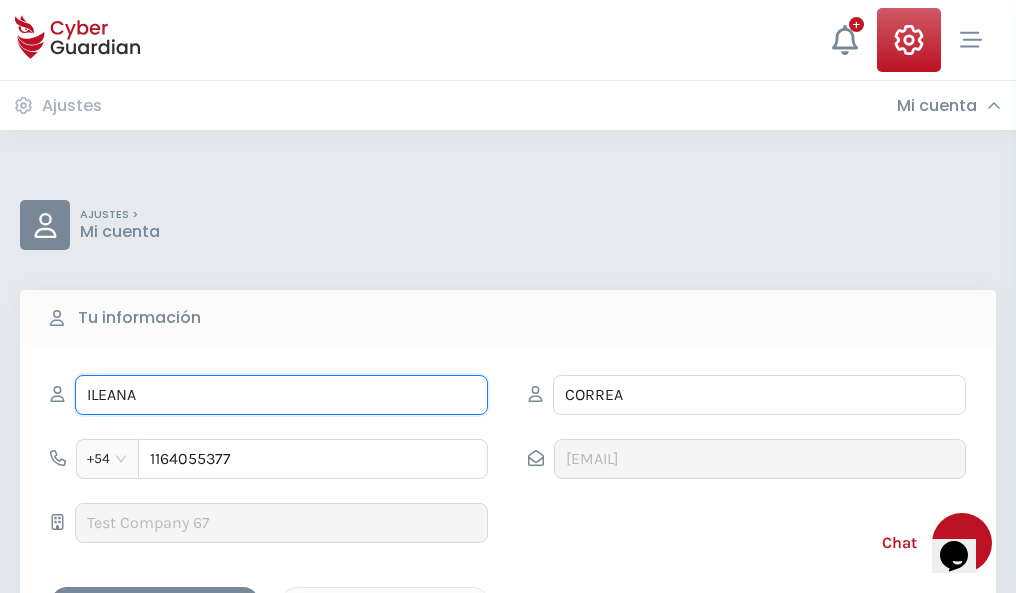 click on "ILEANA" at bounding box center (281, 395) 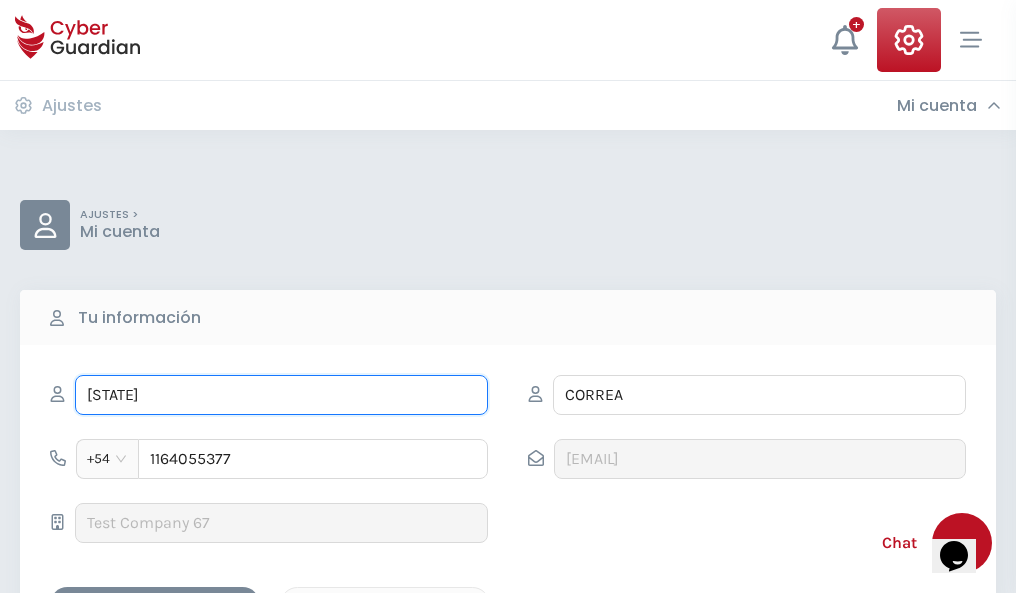 type on "I" 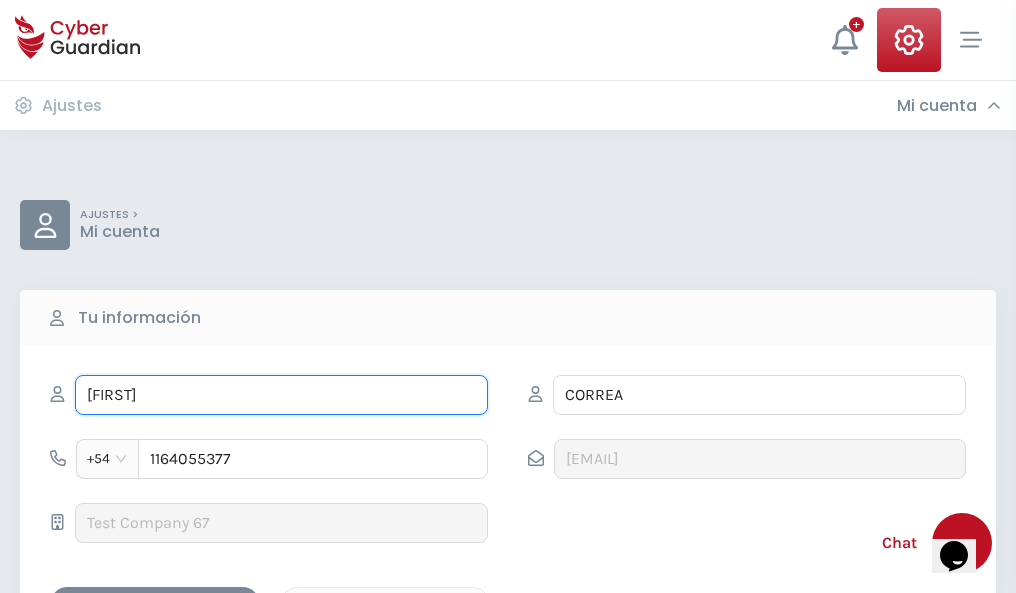 type on "Samu" 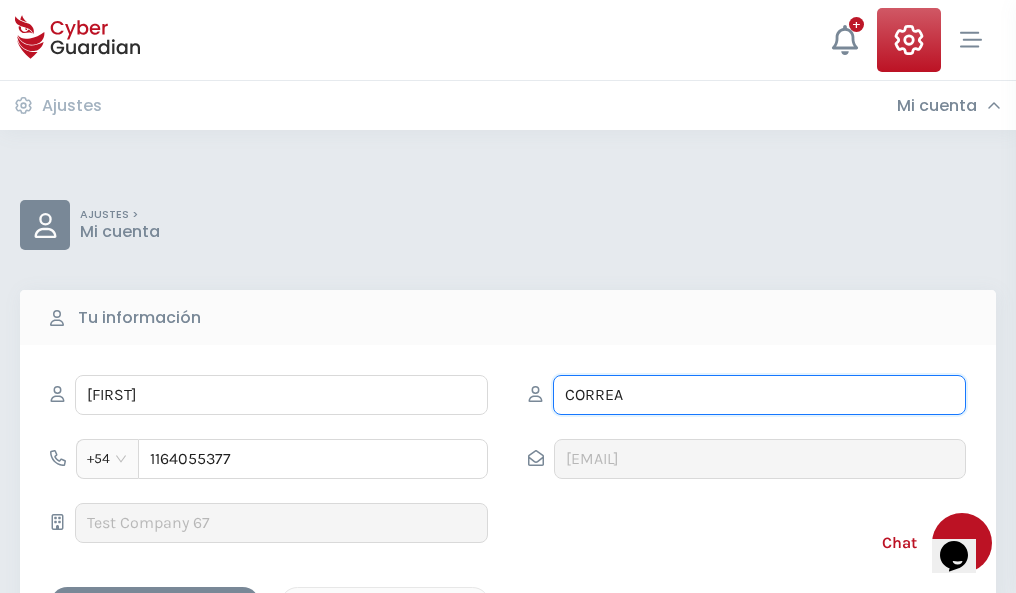 click on "CORREA" at bounding box center (759, 395) 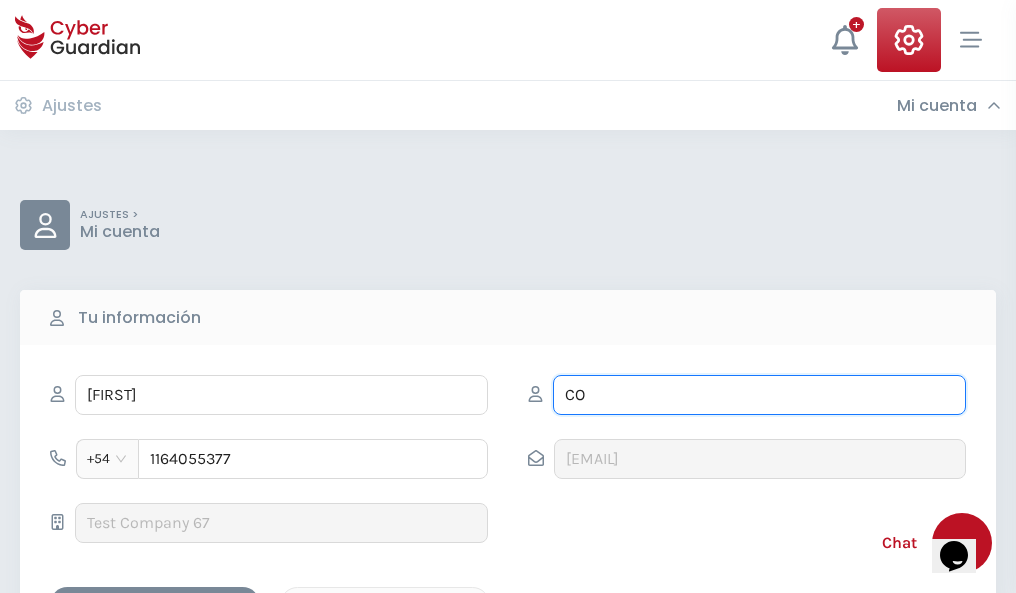 type on "C" 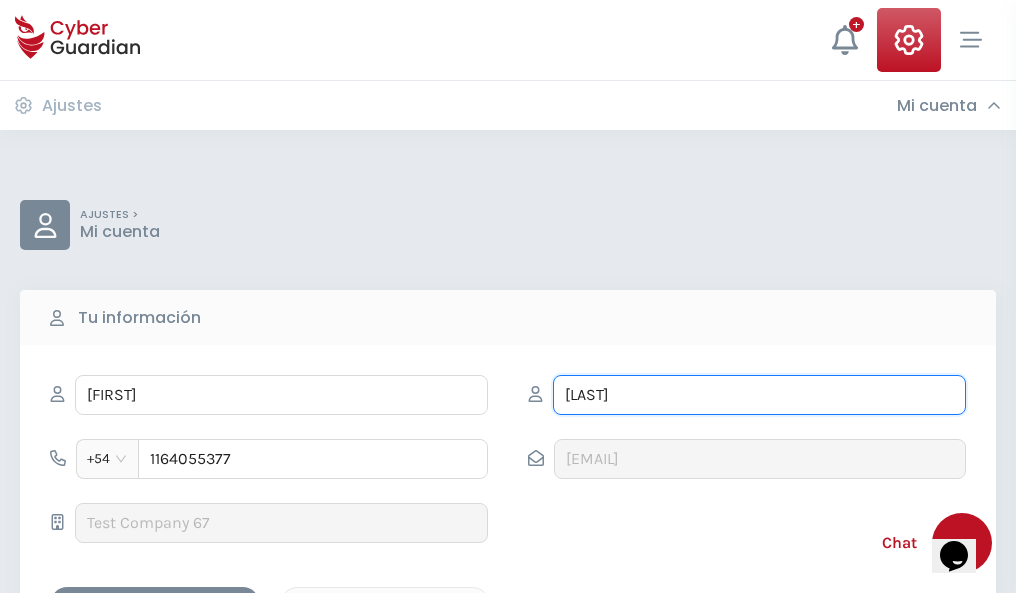 type on "Saldaña" 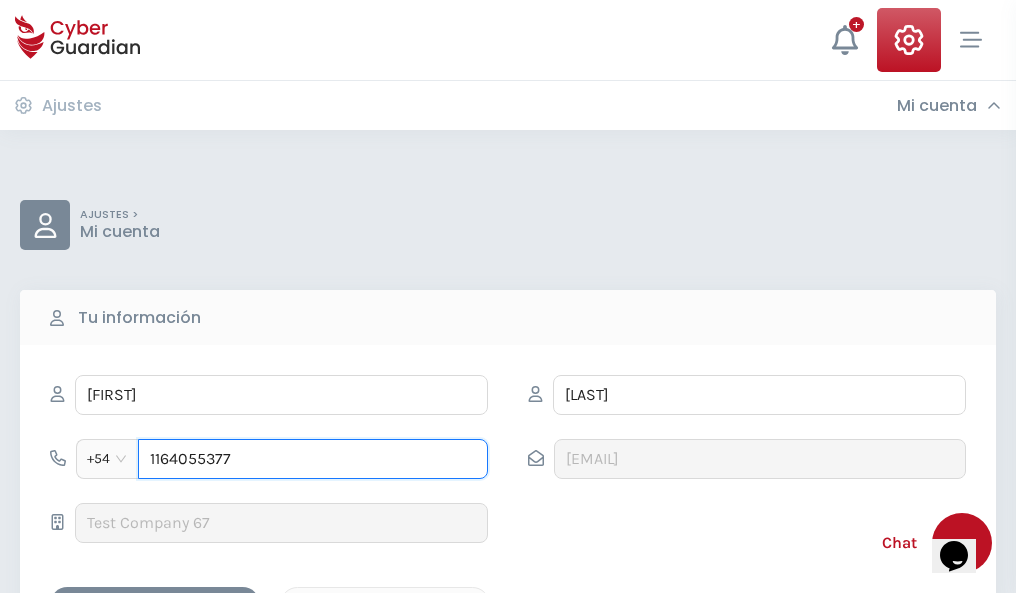 click on "1164055377" at bounding box center (313, 459) 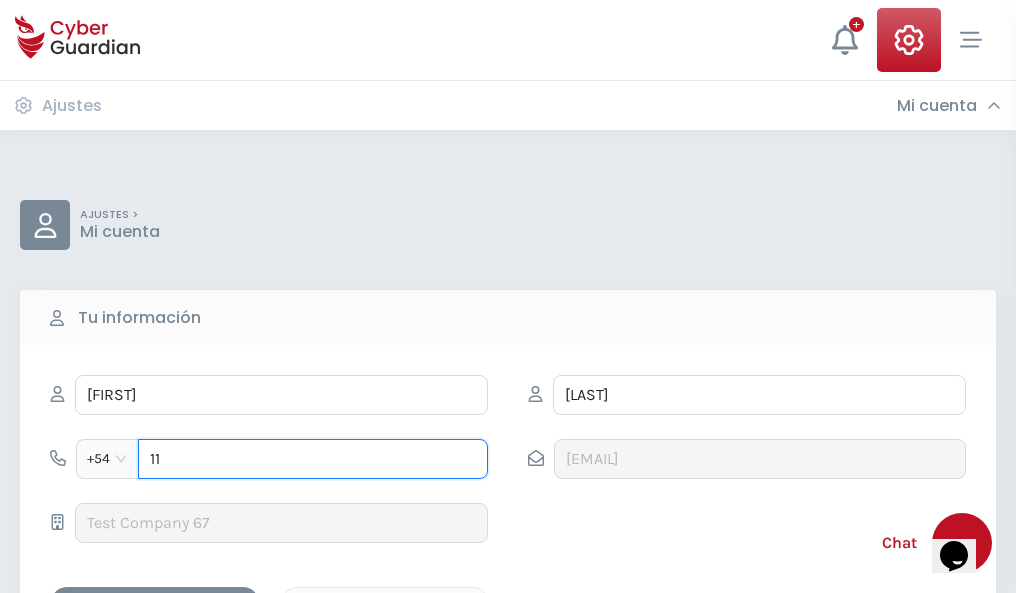type on "1" 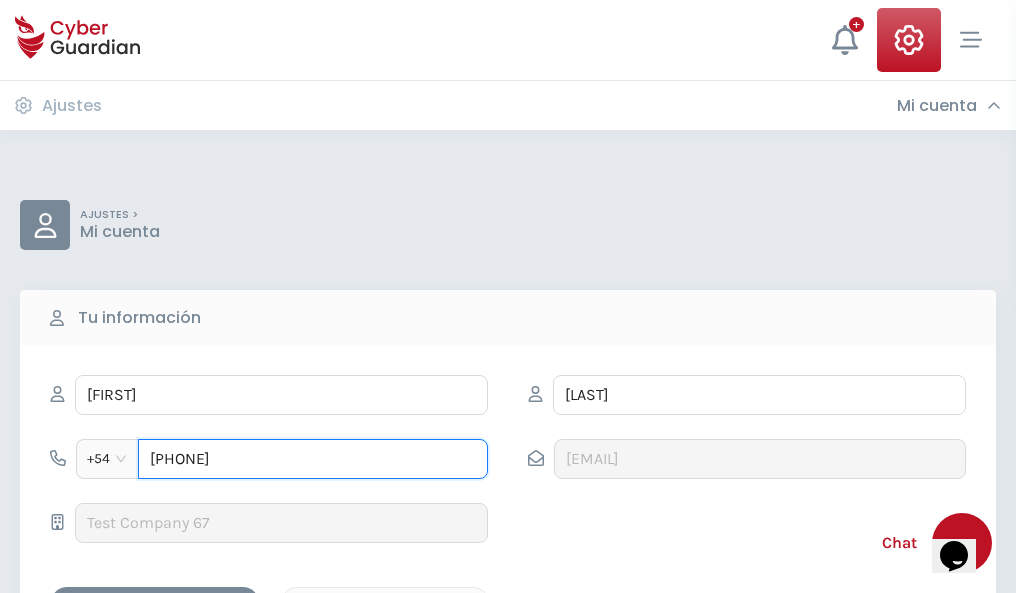 type on "4974377200" 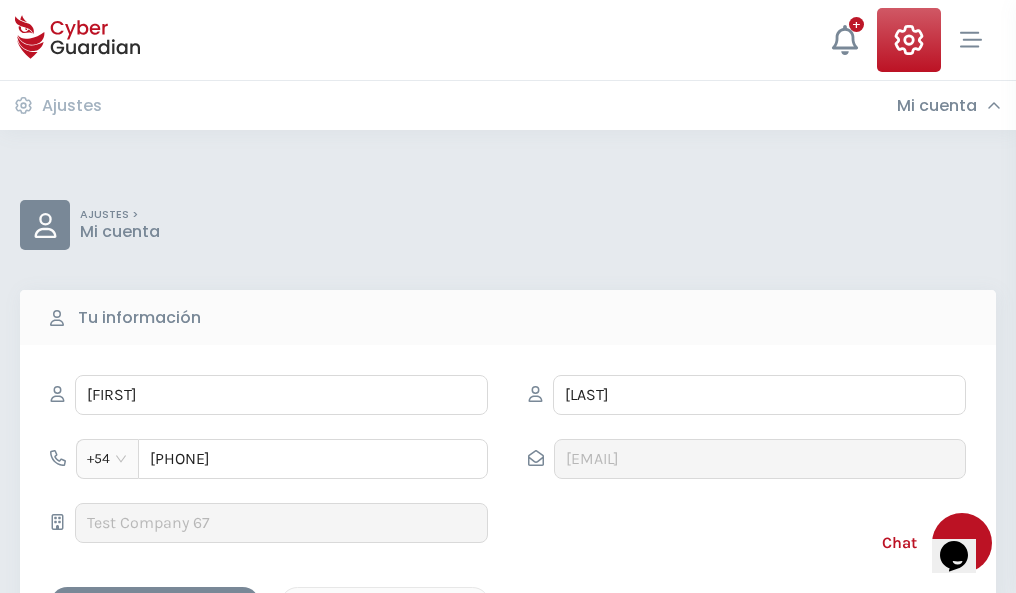 click on "Cancelar" at bounding box center (385, 604) 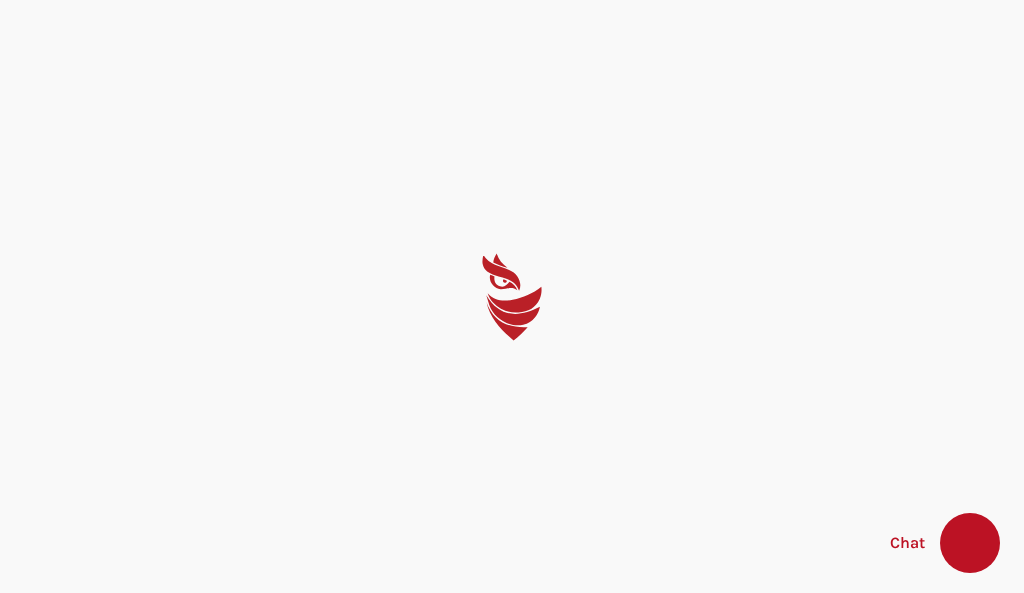 scroll, scrollTop: 0, scrollLeft: 0, axis: both 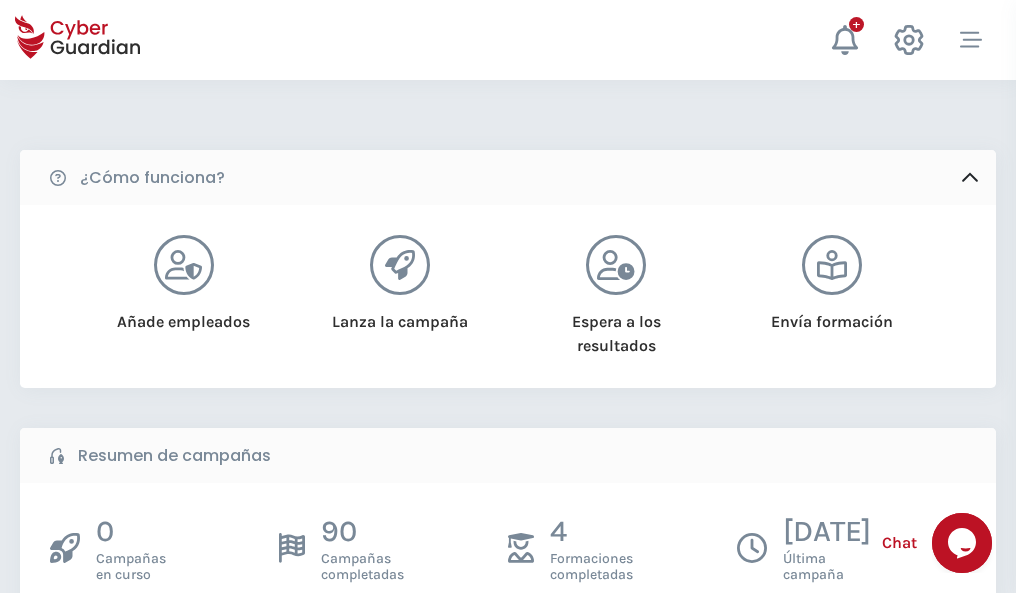 click on "Crear una campaña" at bounding box center [155, 645] 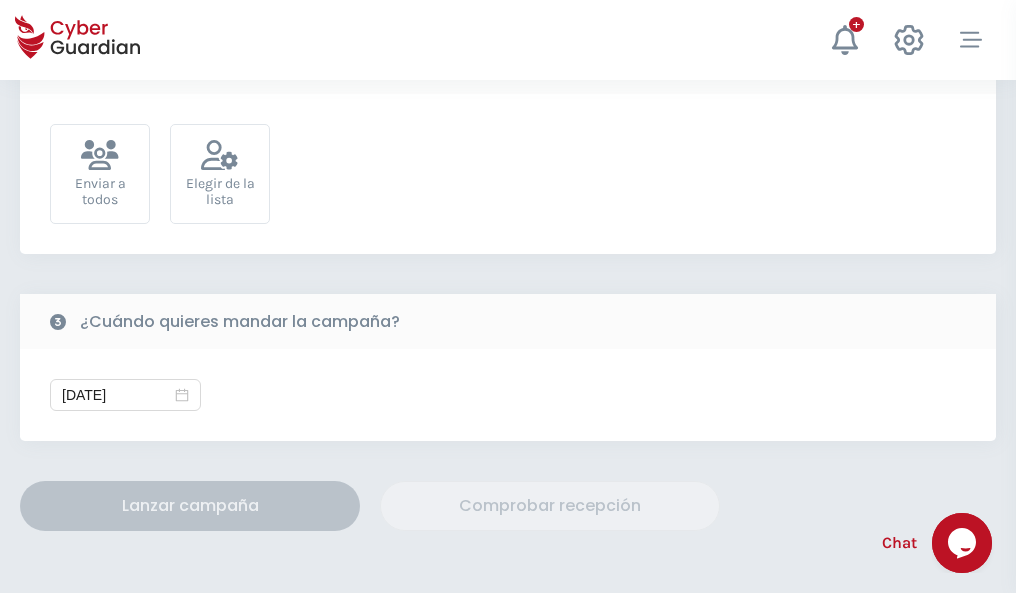 scroll, scrollTop: 732, scrollLeft: 0, axis: vertical 